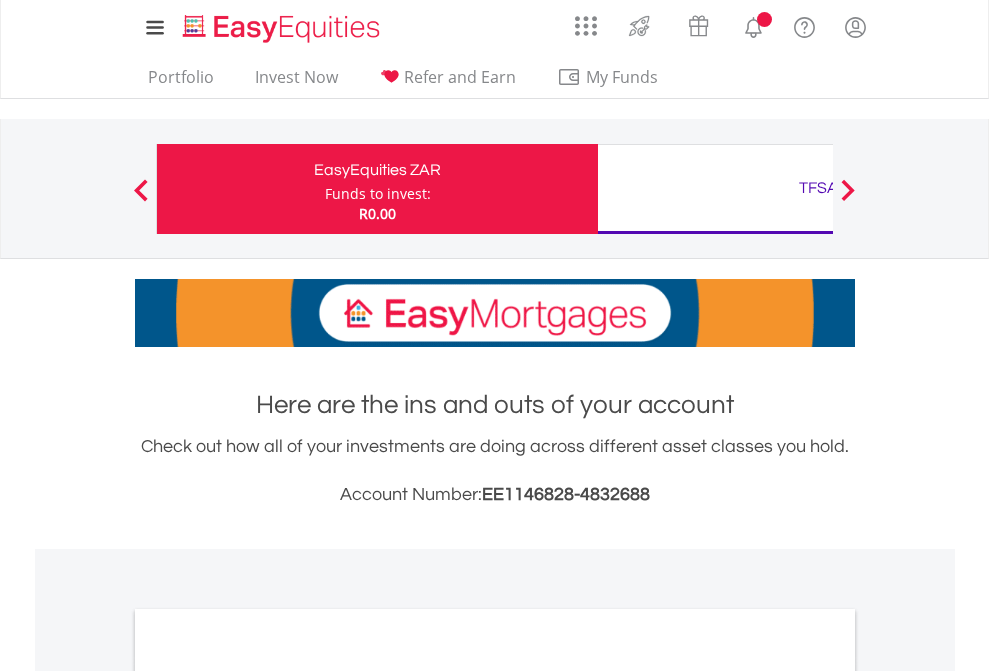 scroll, scrollTop: 0, scrollLeft: 0, axis: both 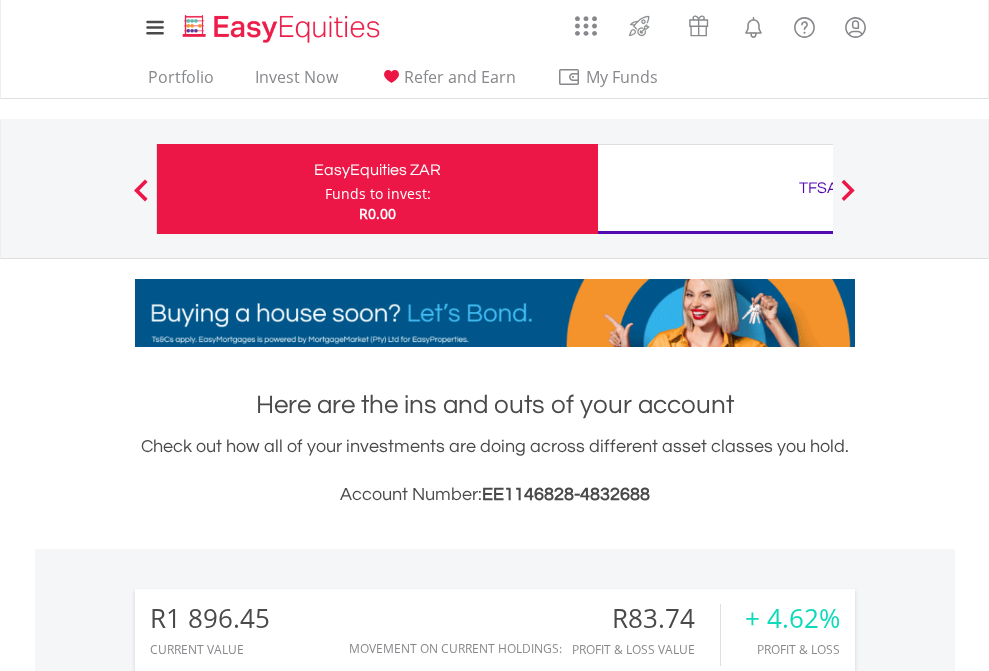 click on "Funds to invest:" at bounding box center (378, 194) 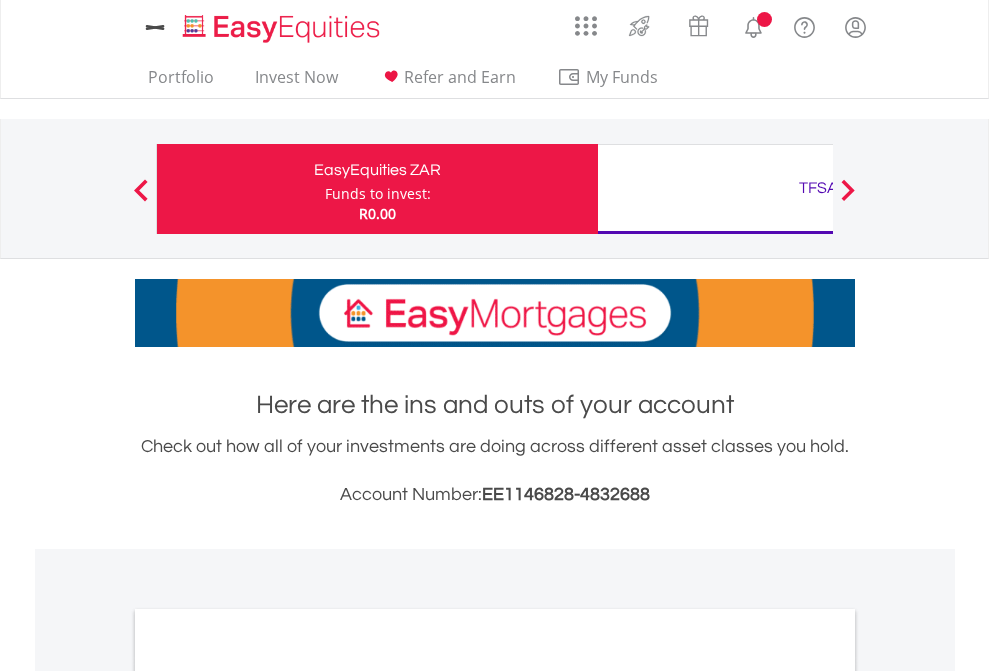 scroll, scrollTop: 0, scrollLeft: 0, axis: both 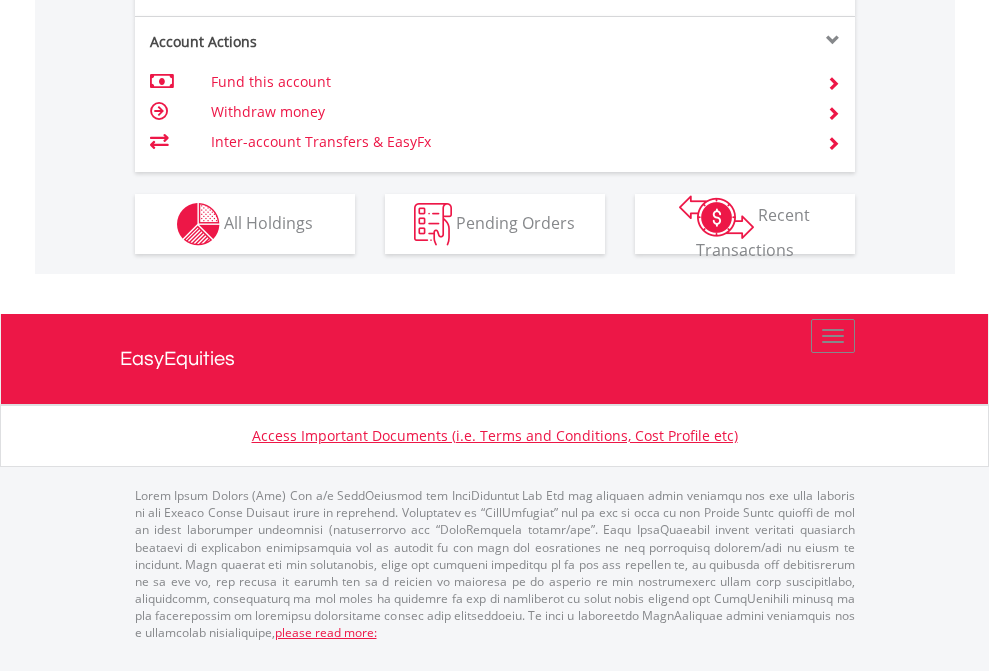 click on "Investment types" at bounding box center [706, -337] 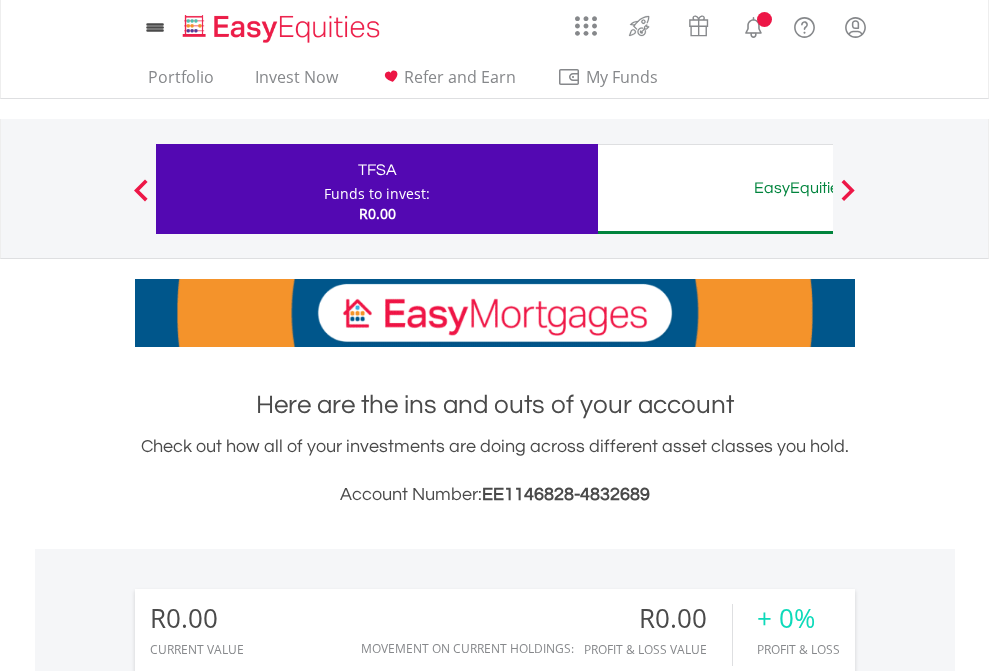 scroll, scrollTop: 0, scrollLeft: 0, axis: both 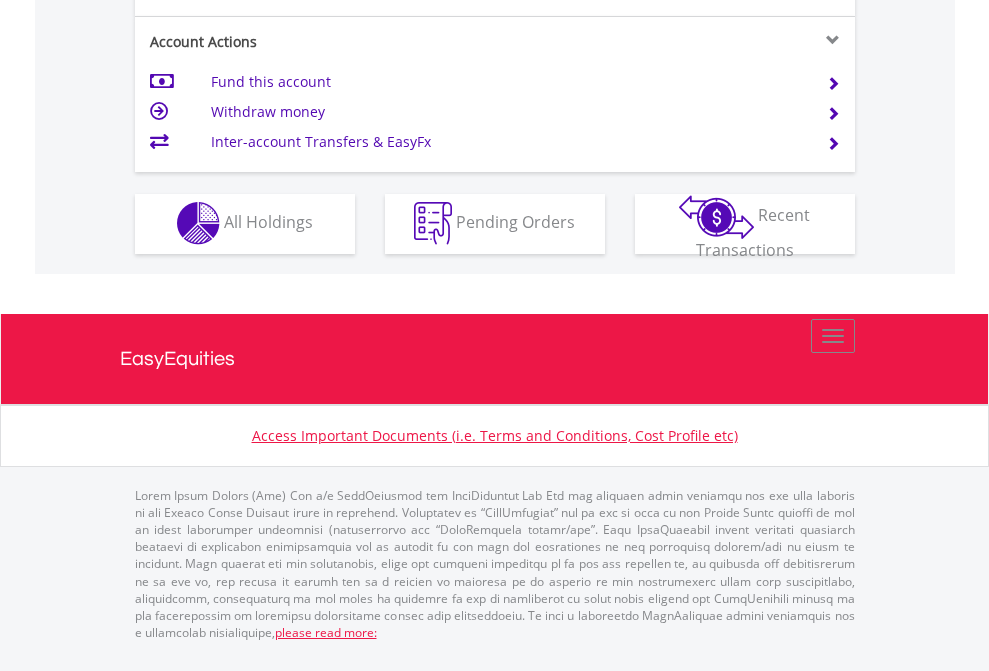 click on "Investment types" at bounding box center (706, -353) 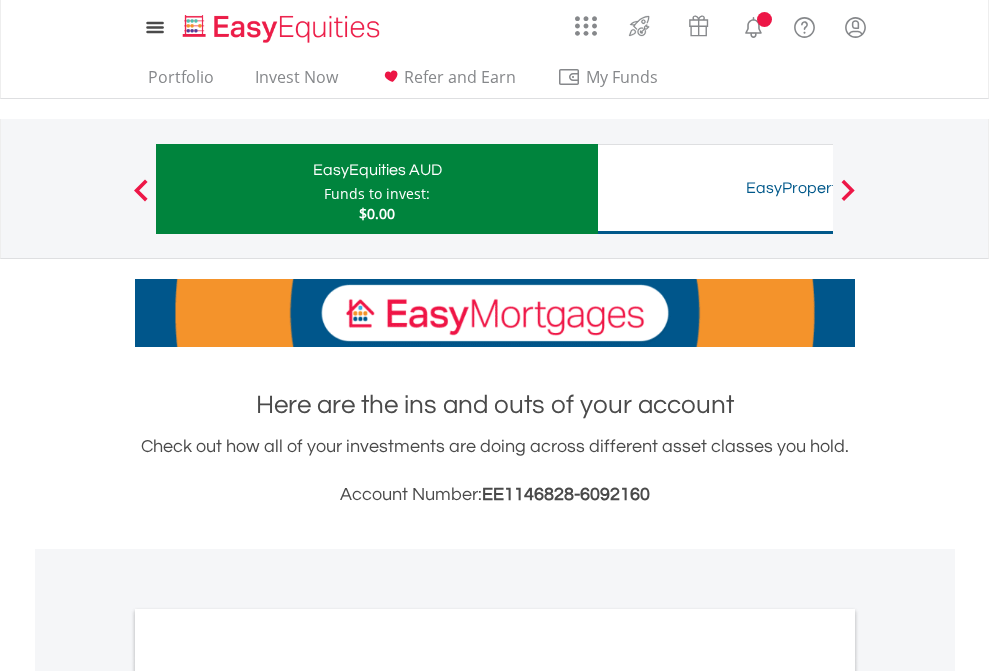 scroll, scrollTop: 0, scrollLeft: 0, axis: both 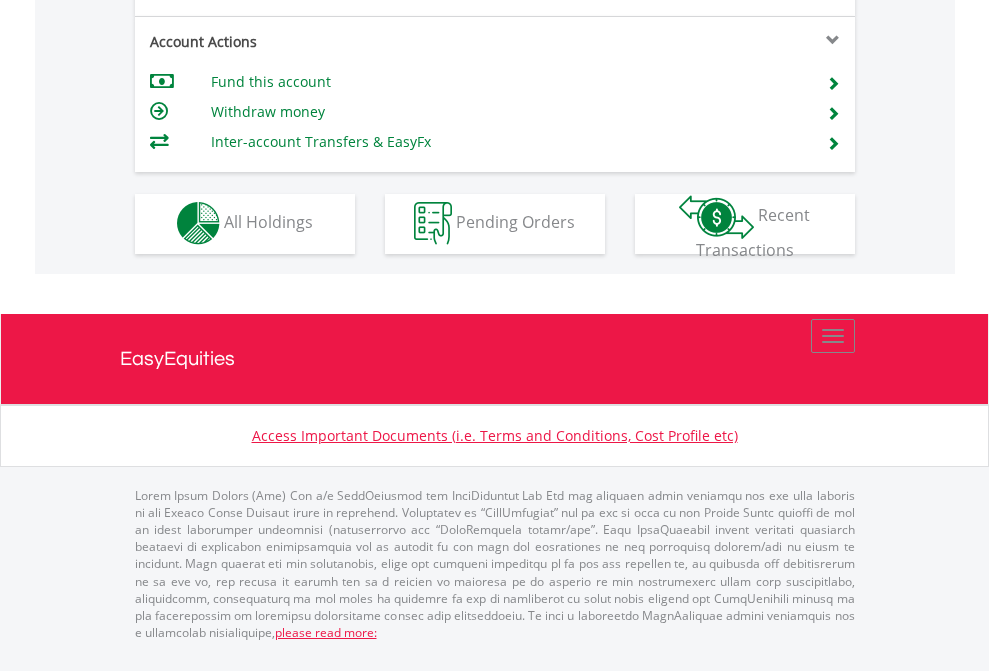 click on "Investment types" at bounding box center (706, -353) 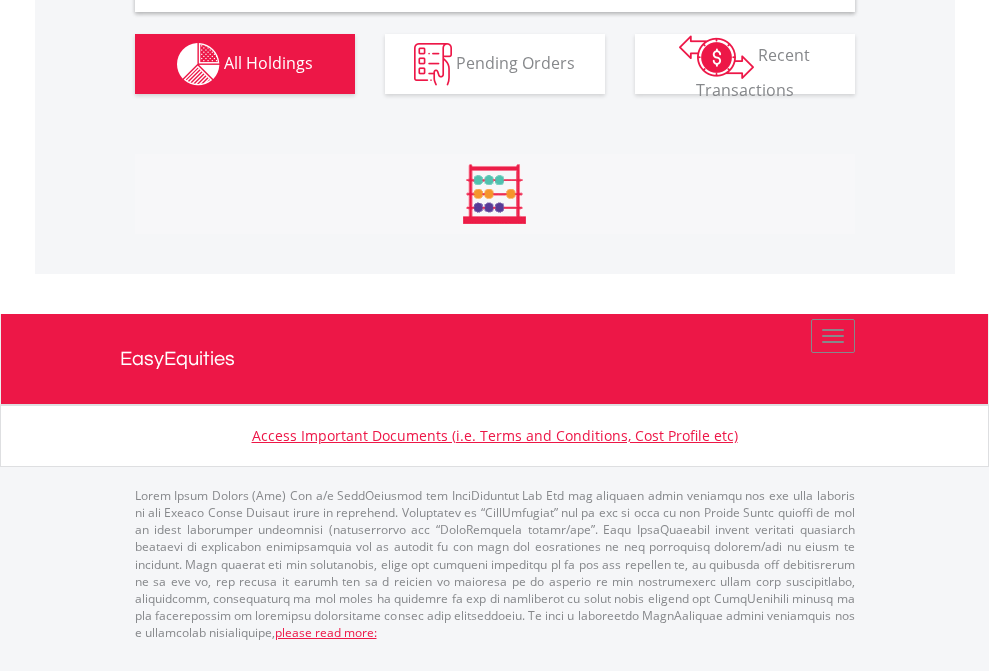 scroll, scrollTop: 1933, scrollLeft: 0, axis: vertical 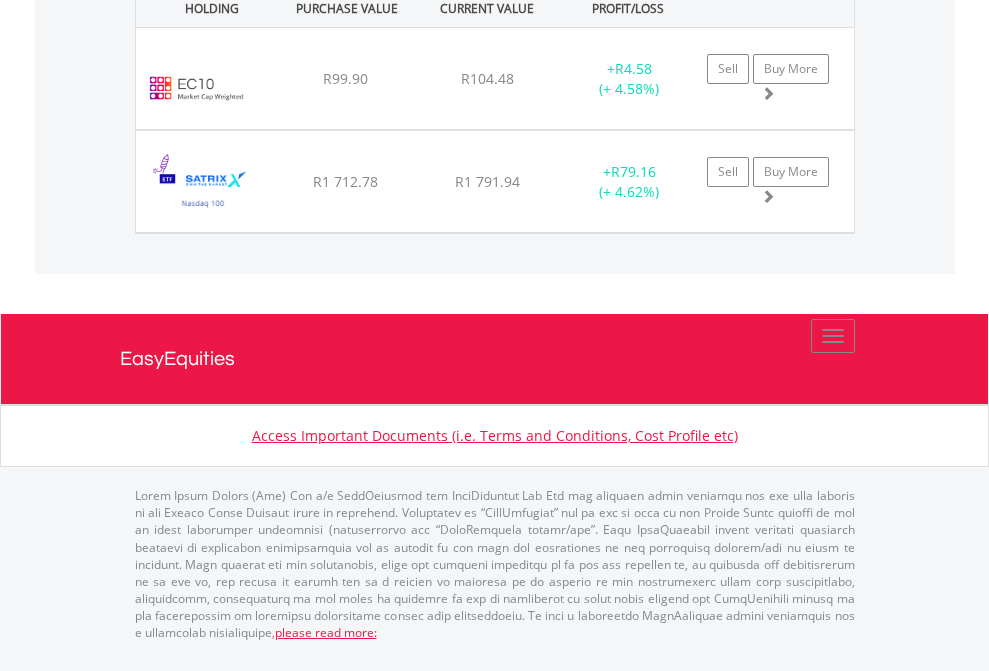 click on "TFSA" at bounding box center (818, -1071) 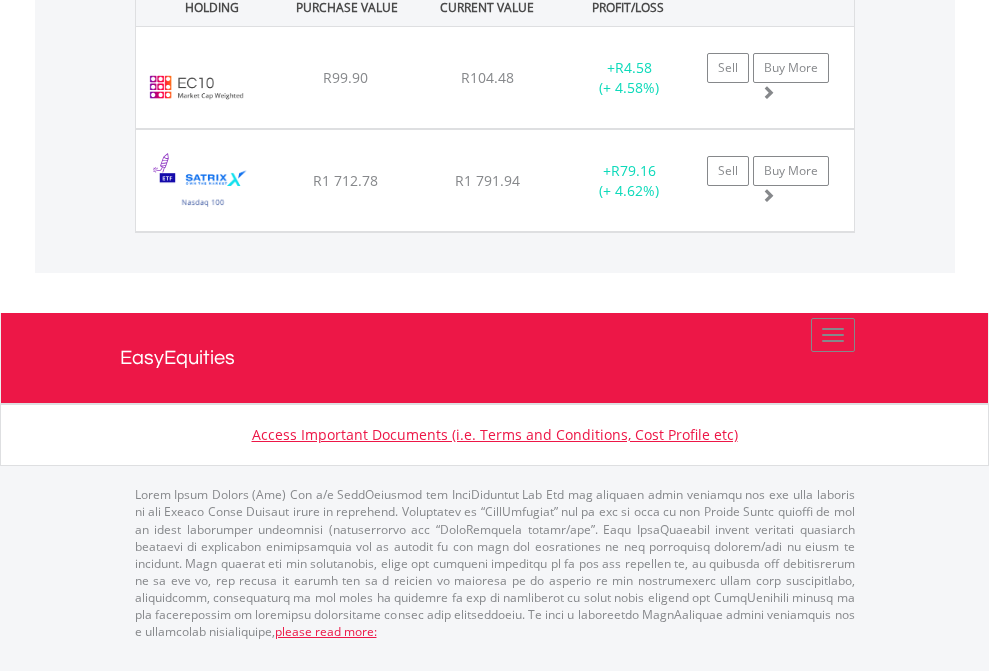 scroll, scrollTop: 144, scrollLeft: 0, axis: vertical 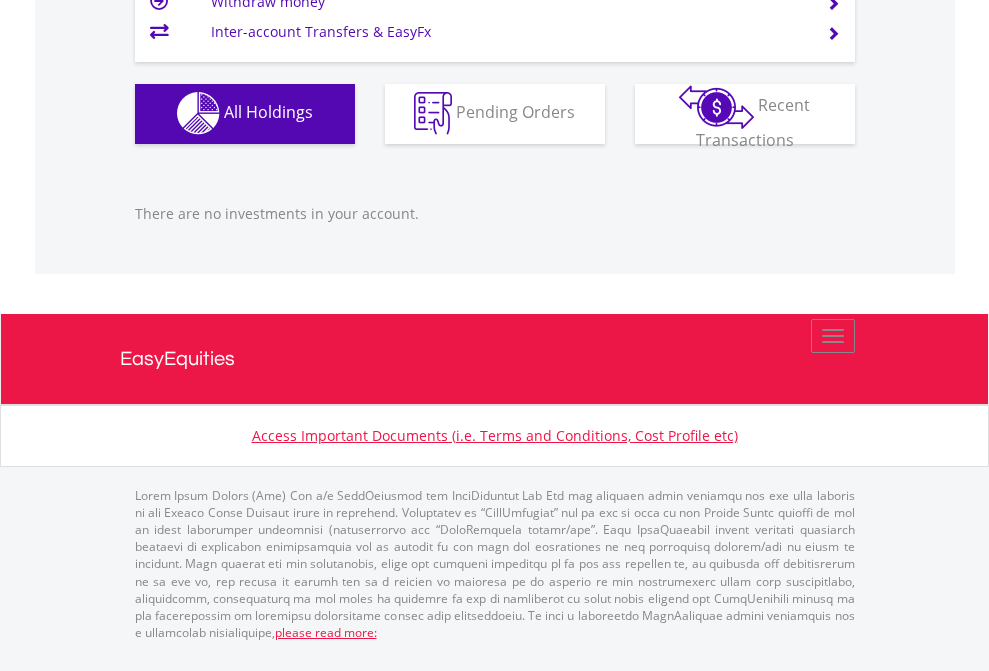 click on "EasyEquities AUD" at bounding box center (818, -1142) 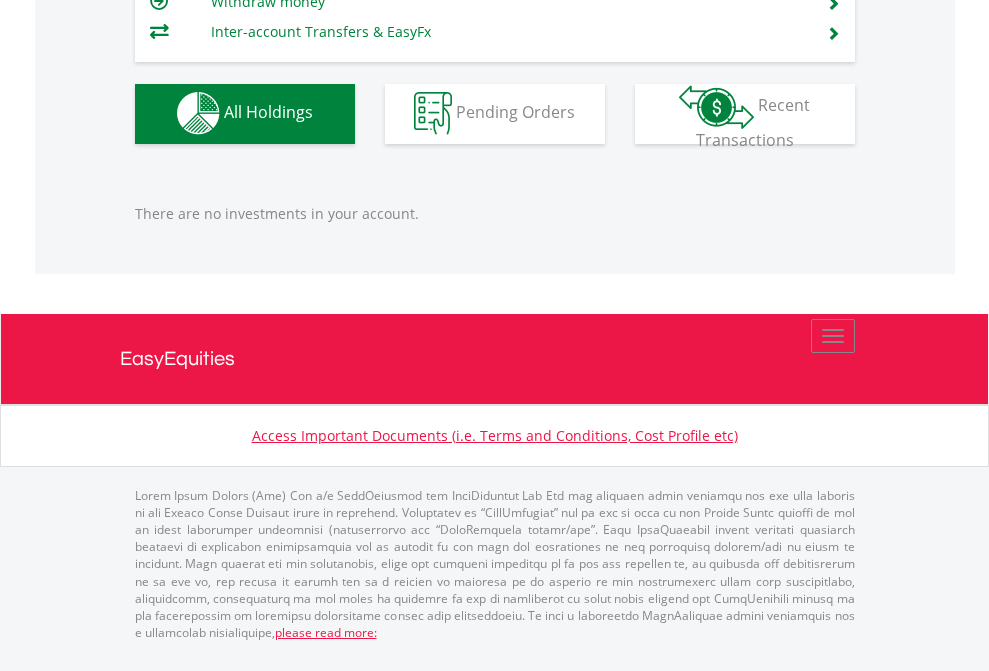 scroll, scrollTop: 1980, scrollLeft: 0, axis: vertical 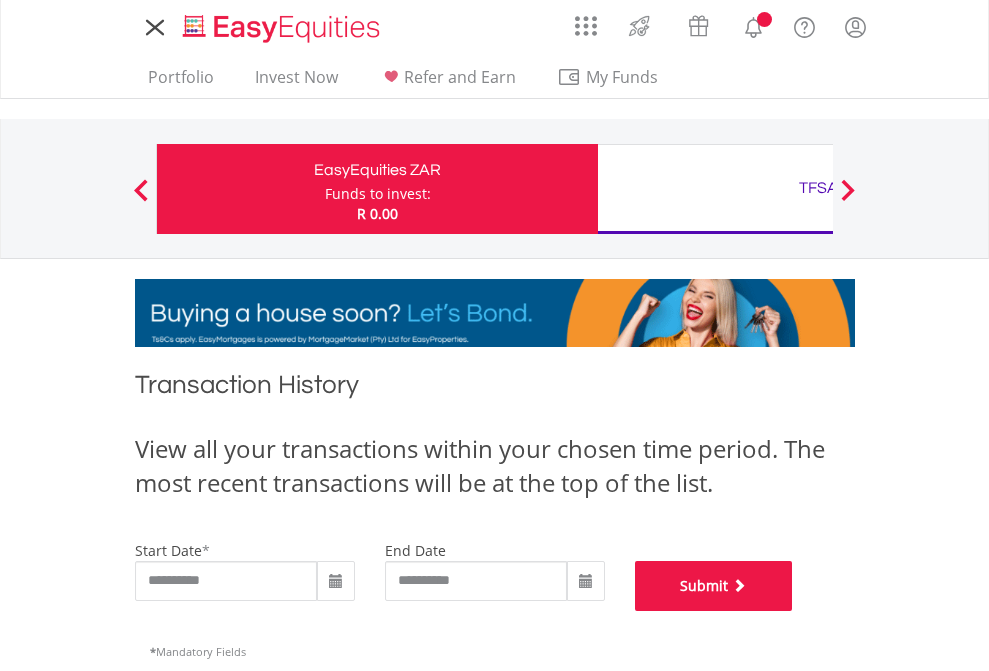 click on "Submit" at bounding box center (714, 586) 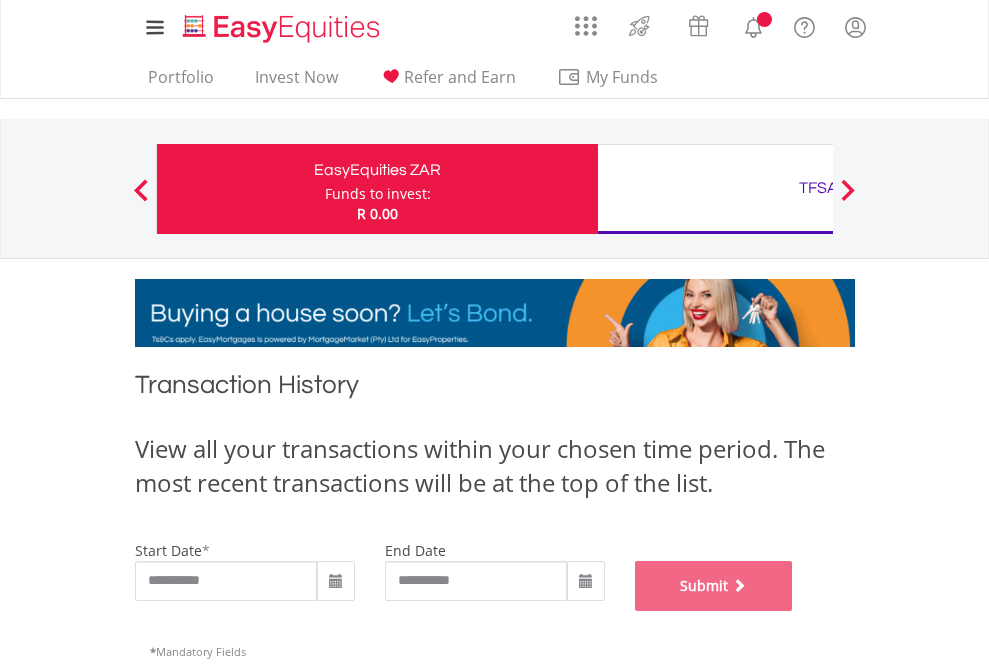 scroll, scrollTop: 811, scrollLeft: 0, axis: vertical 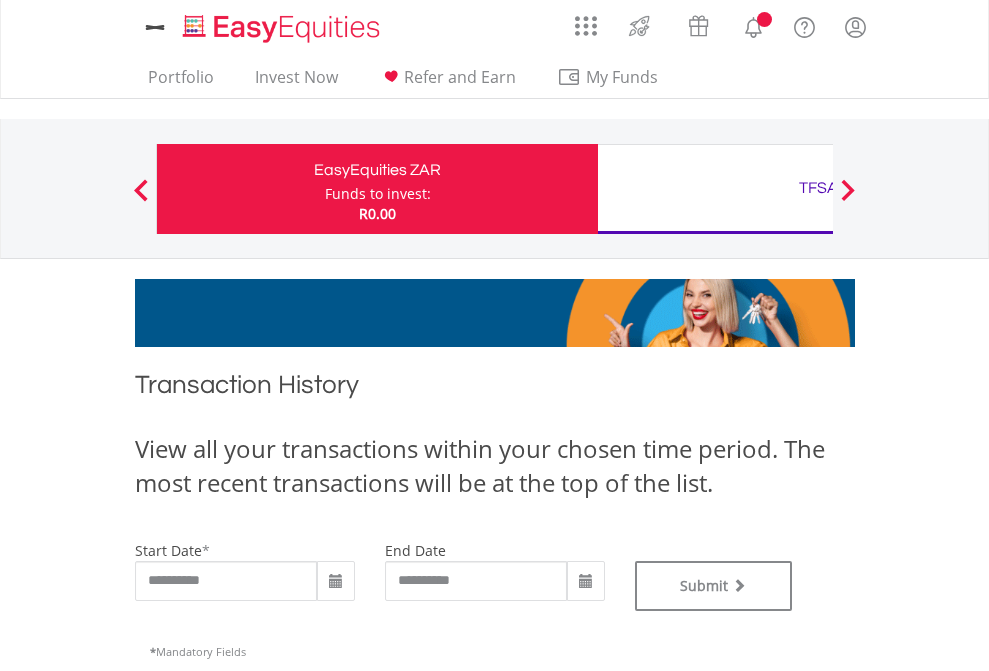 click on "TFSA" at bounding box center (818, 188) 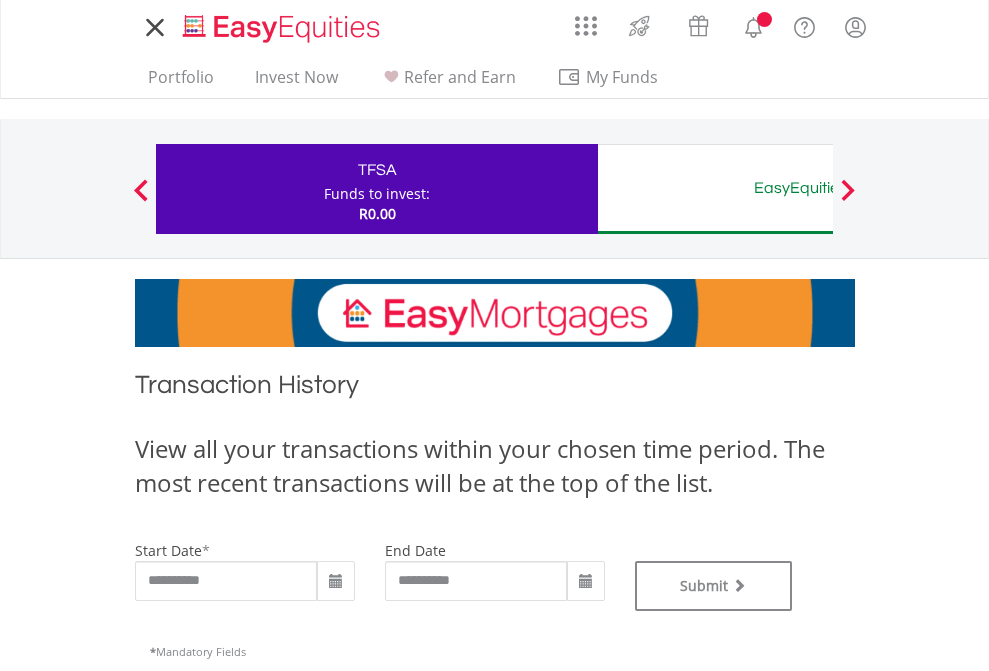 scroll, scrollTop: 0, scrollLeft: 0, axis: both 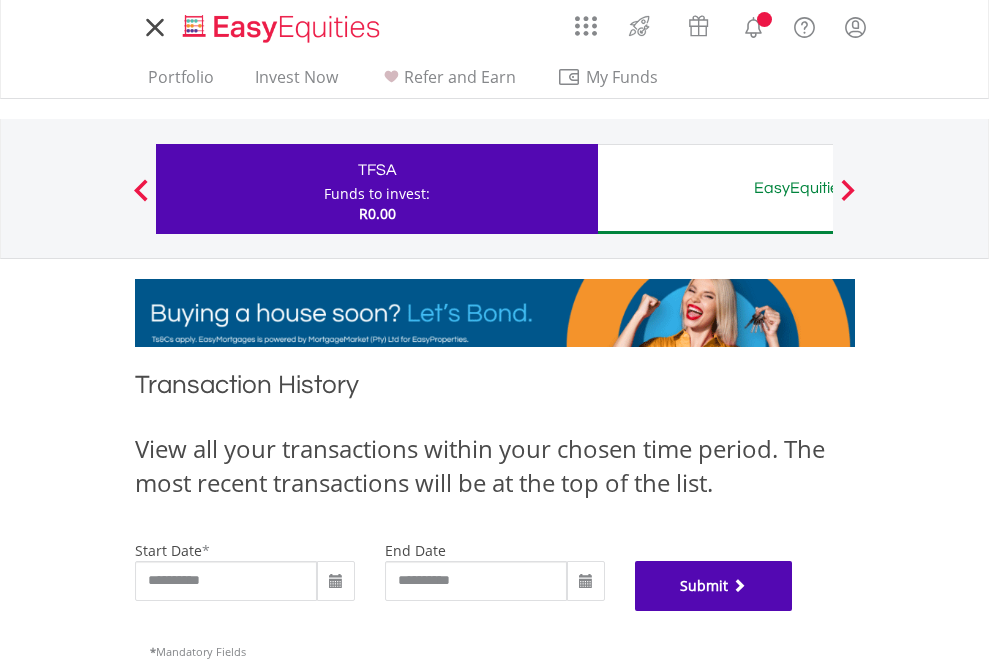 click on "Submit" at bounding box center [714, 586] 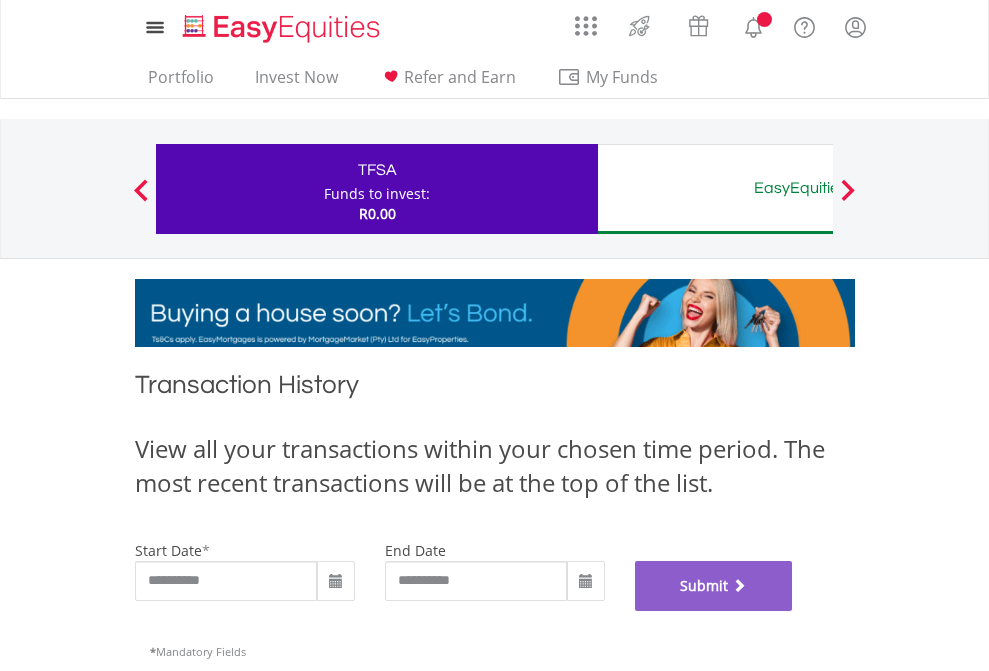 scroll, scrollTop: 811, scrollLeft: 0, axis: vertical 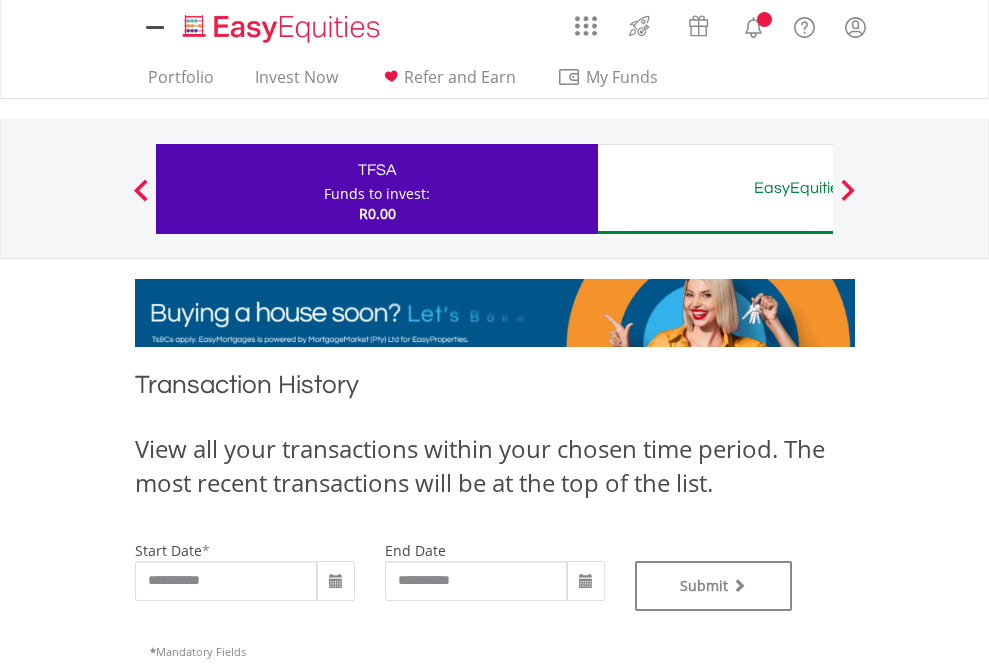 click on "EasyEquities AUD" at bounding box center [818, 188] 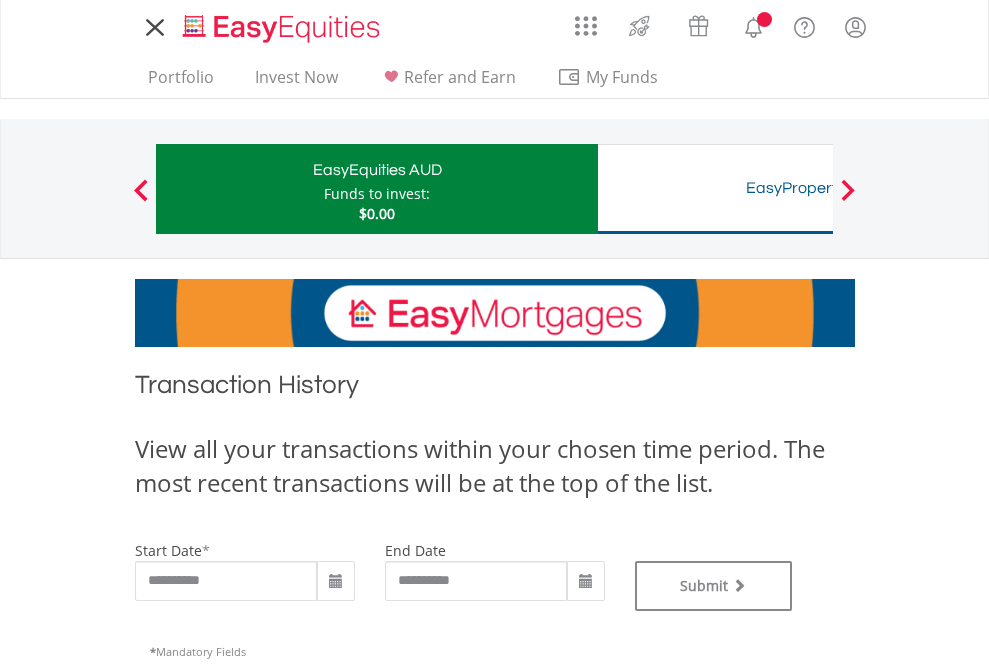 scroll, scrollTop: 0, scrollLeft: 0, axis: both 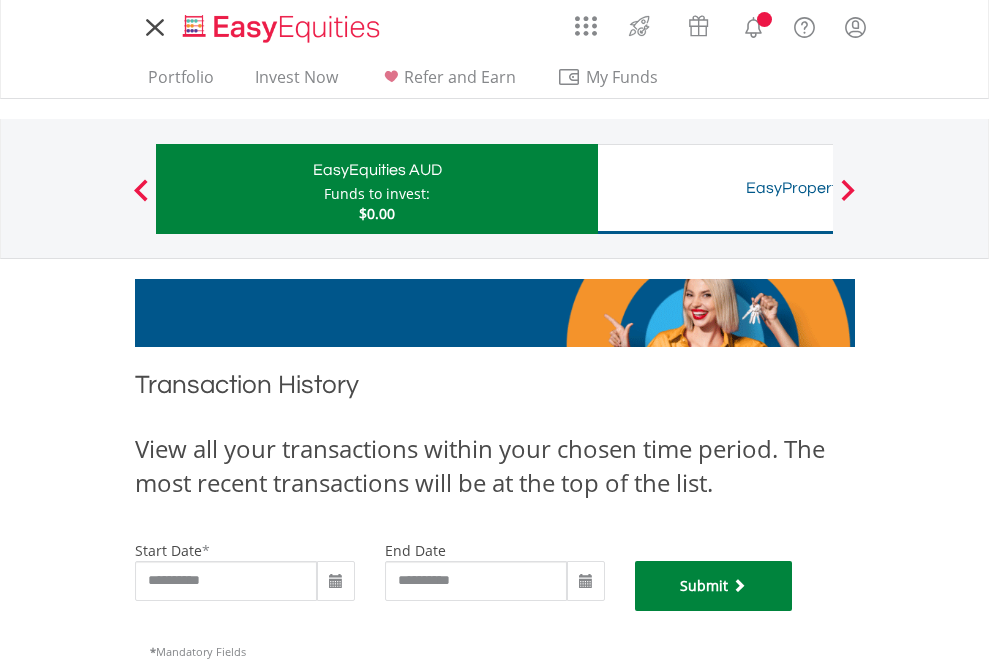 click on "Submit" at bounding box center [714, 586] 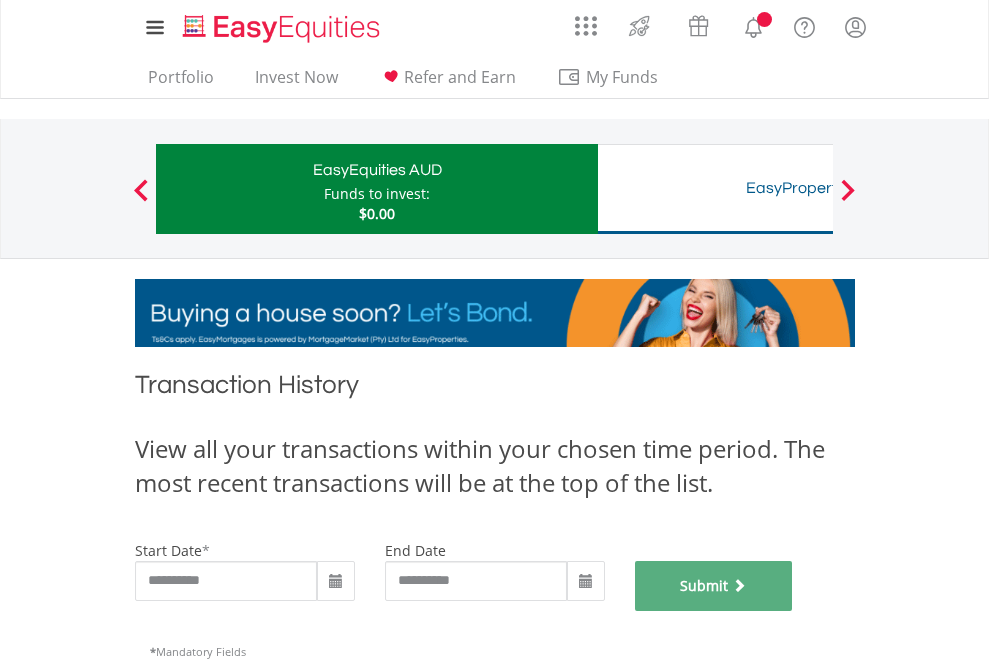 scroll, scrollTop: 811, scrollLeft: 0, axis: vertical 